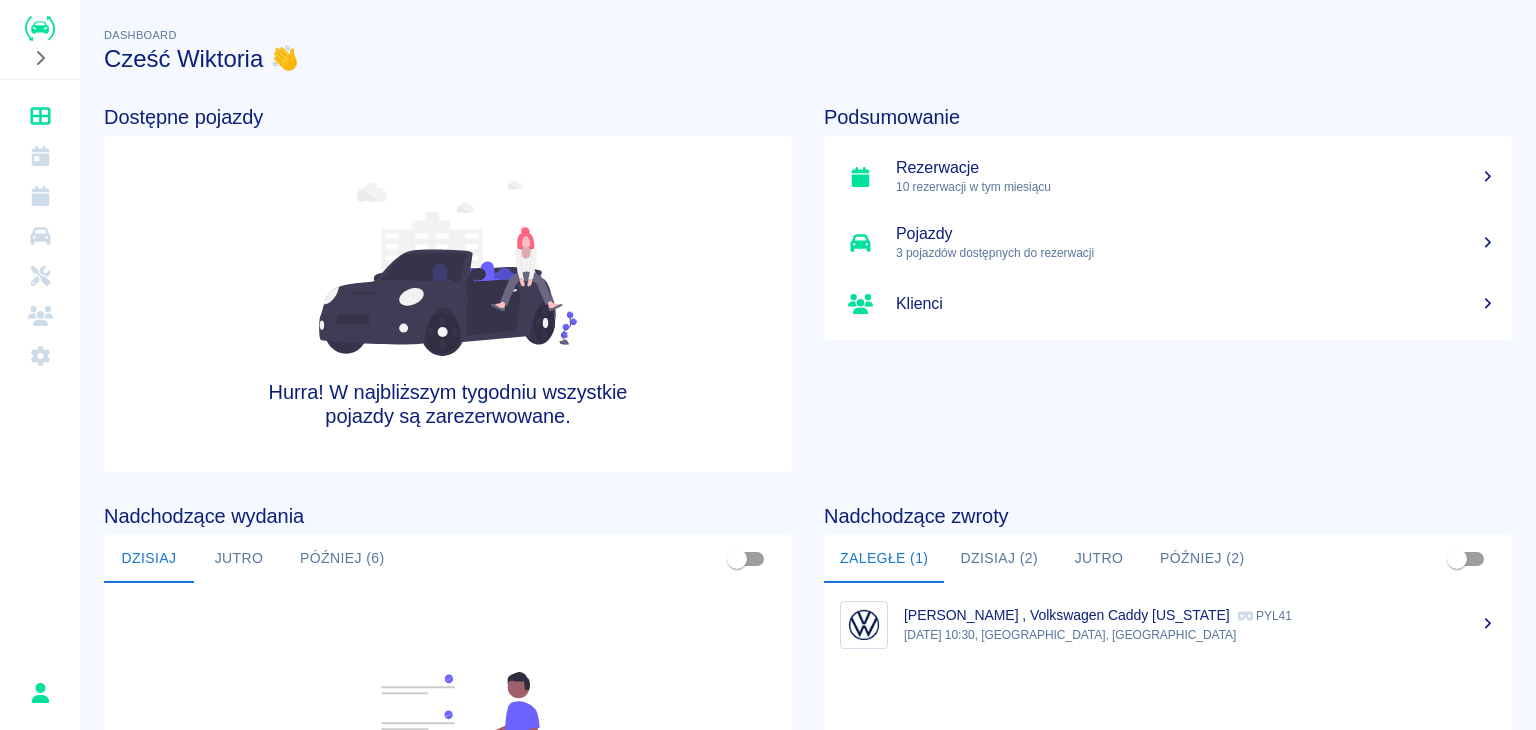 scroll, scrollTop: 0, scrollLeft: 0, axis: both 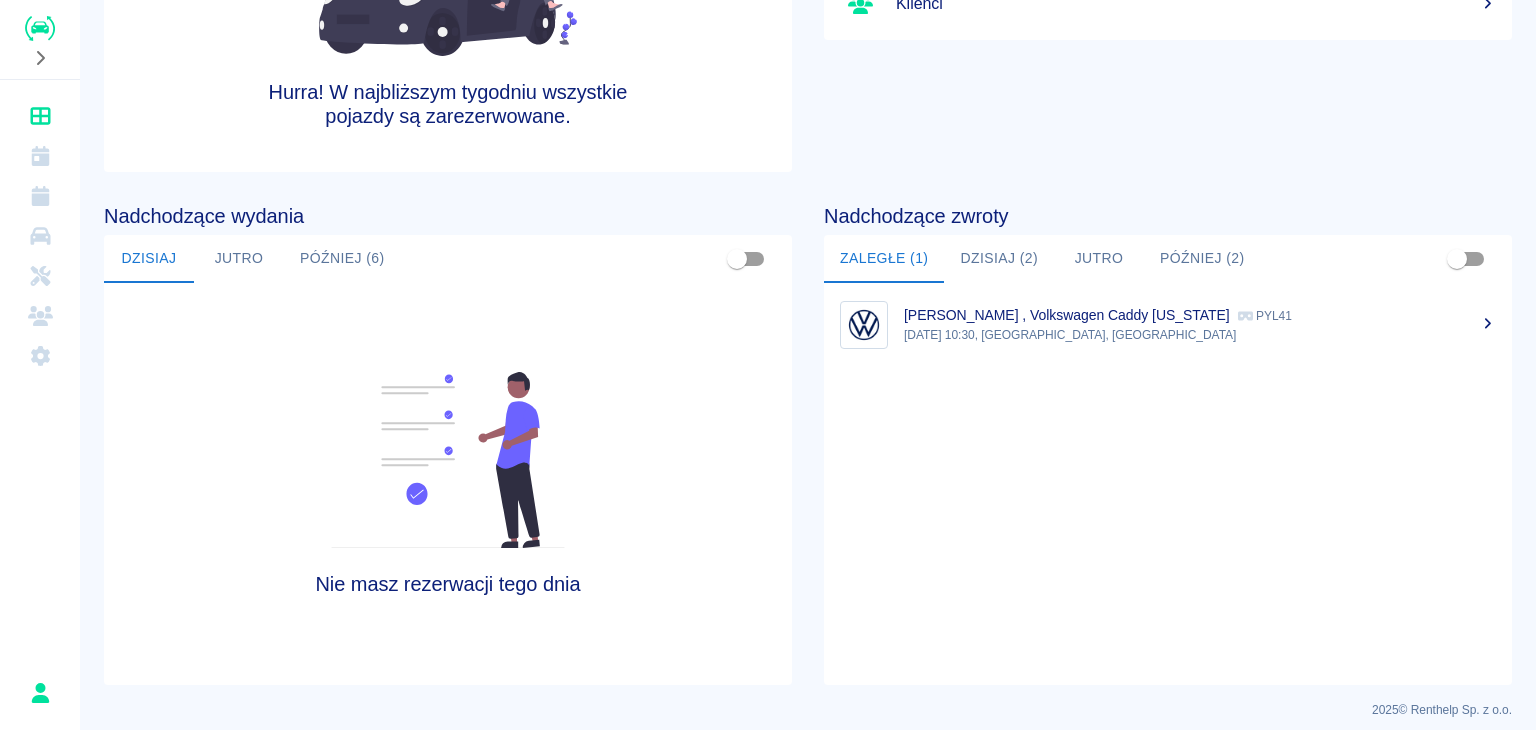 click on "Później (6)" at bounding box center [342, 259] 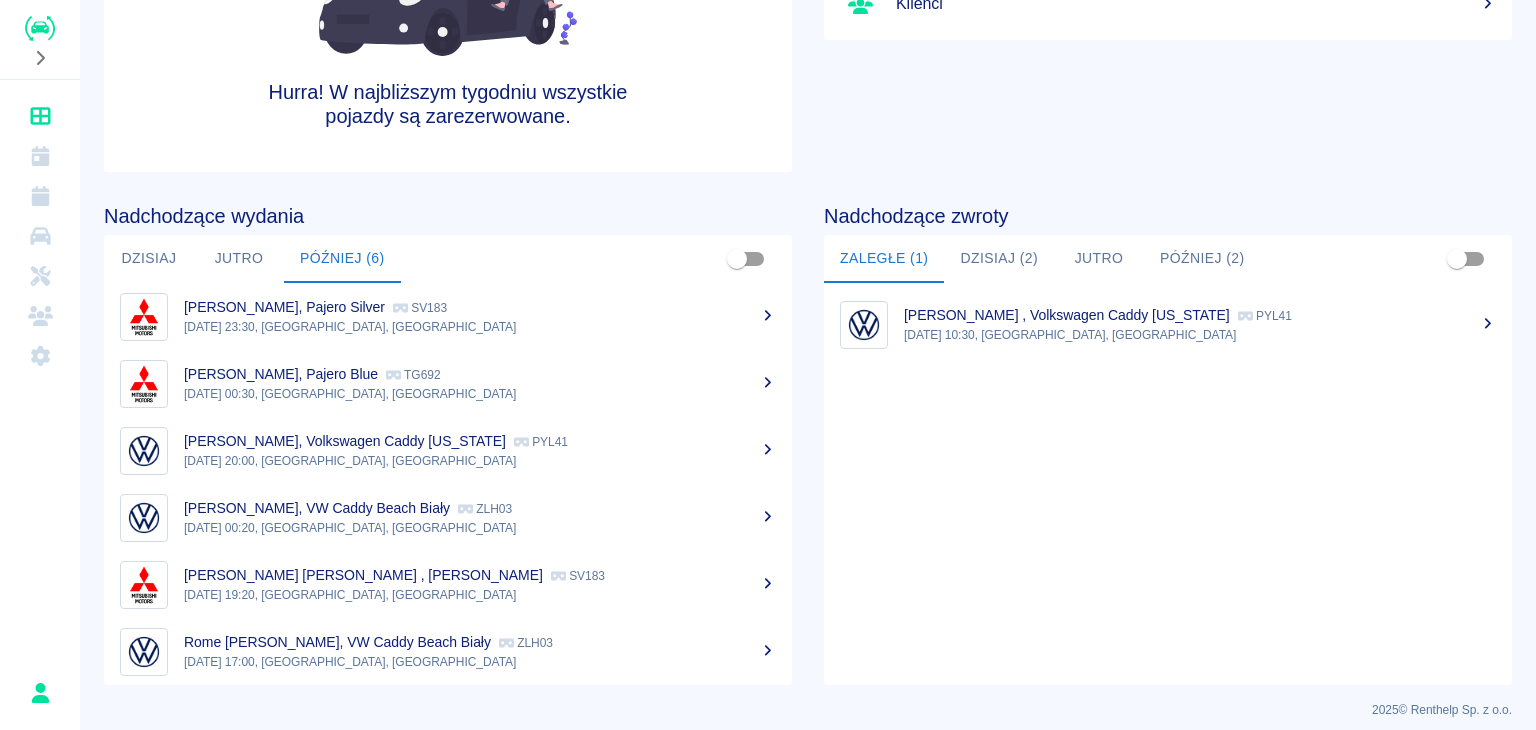 scroll, scrollTop: 16, scrollLeft: 0, axis: vertical 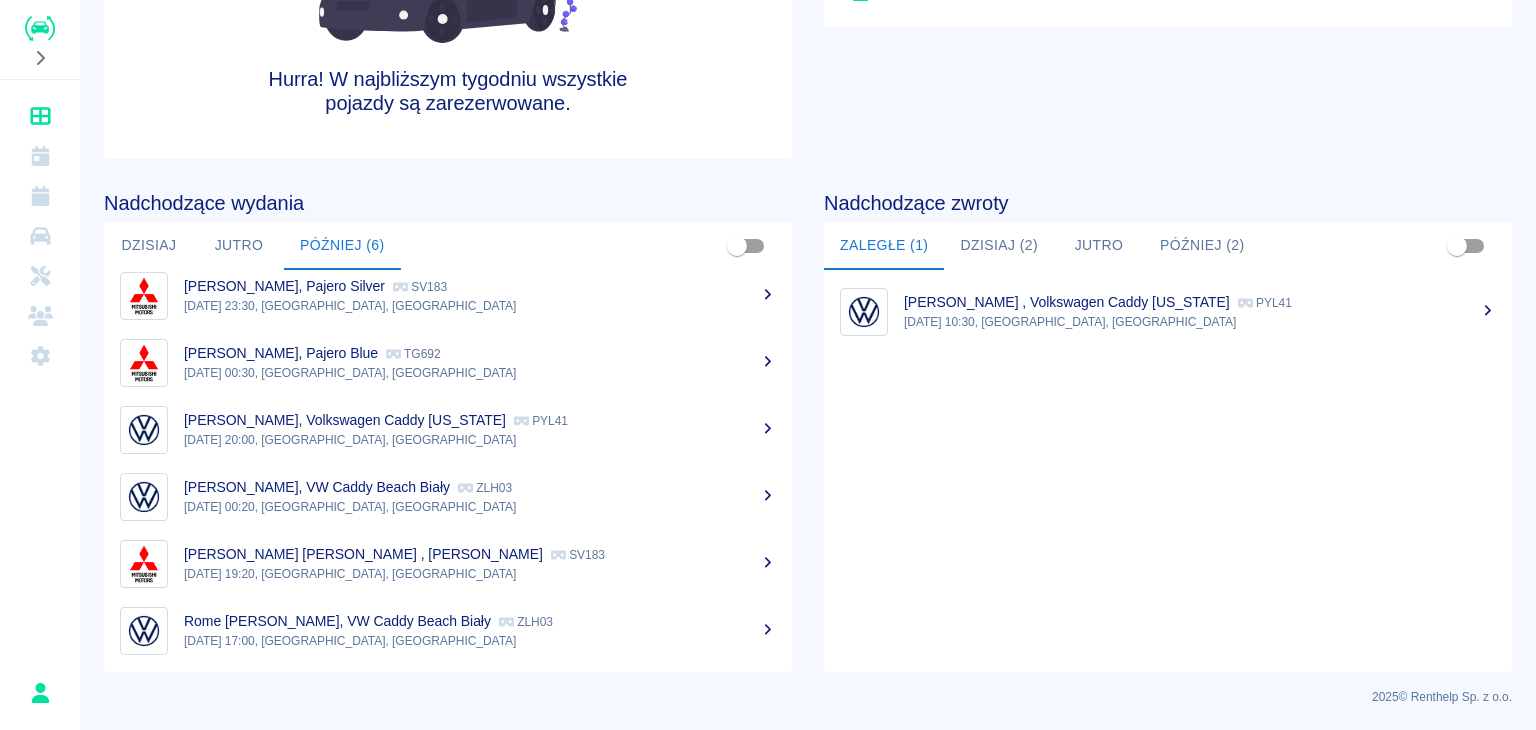 click on "19 lip 2025, 00:20, Kefflavik, Keflavikurflugvollur" at bounding box center (480, 507) 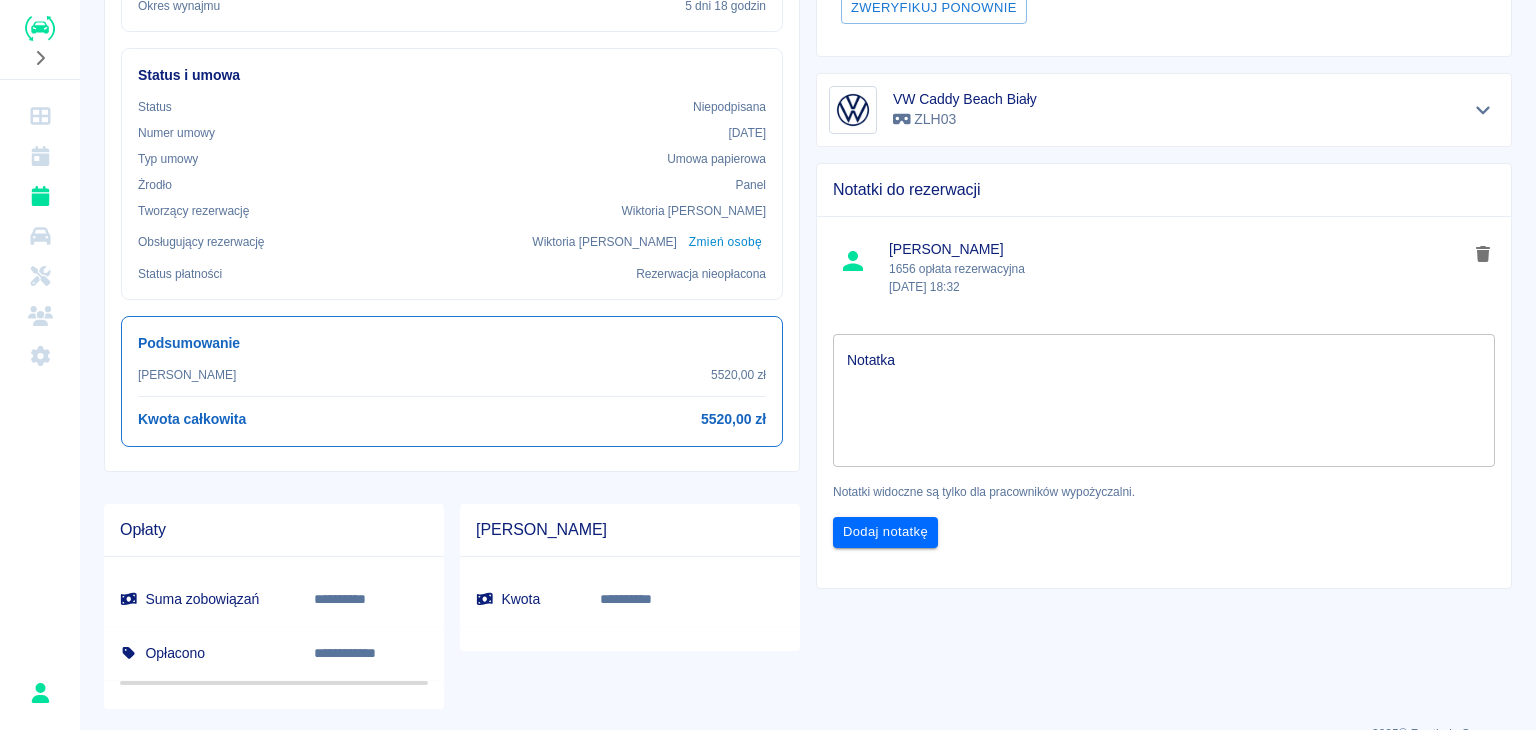 scroll, scrollTop: 554, scrollLeft: 0, axis: vertical 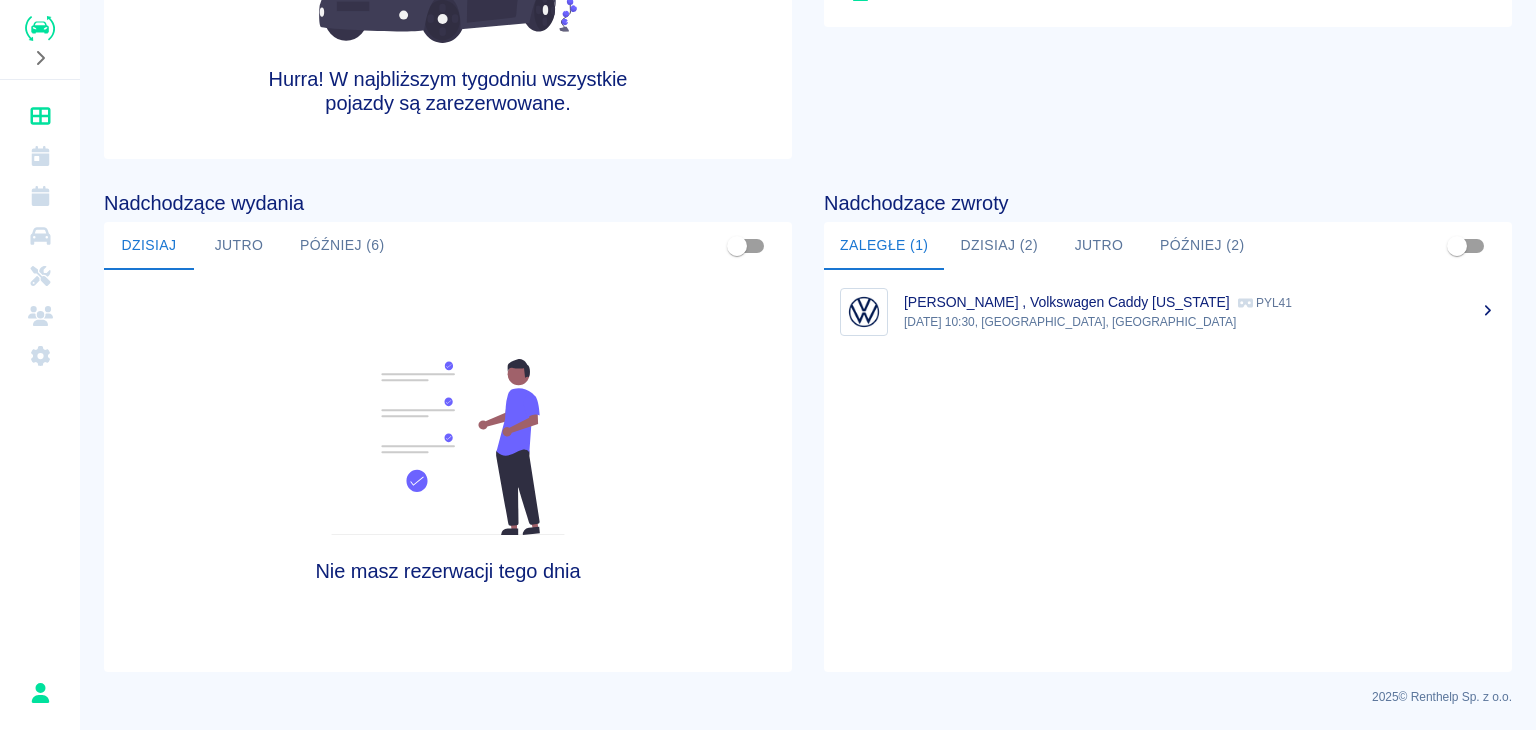 click on "Później (6)" at bounding box center [342, 246] 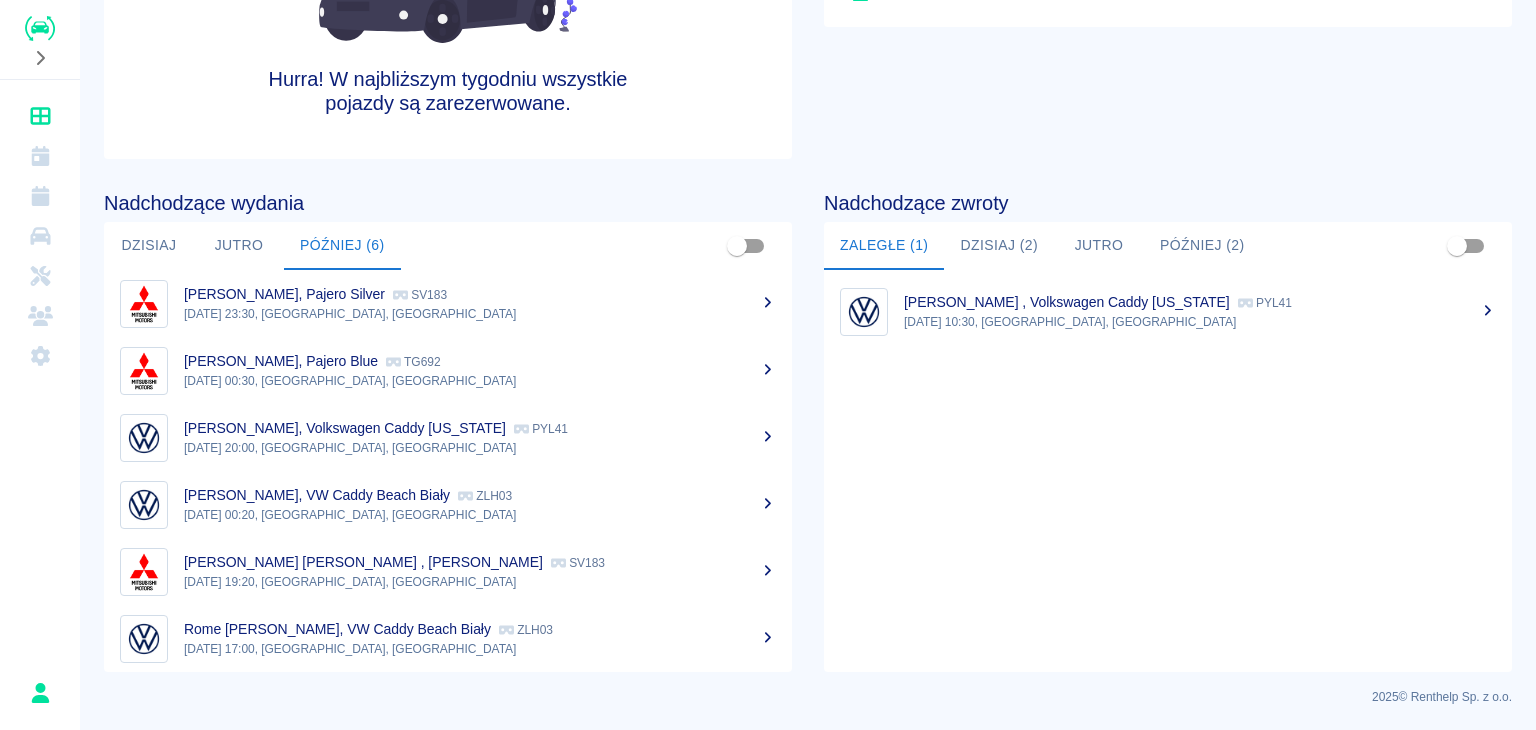 scroll, scrollTop: 16, scrollLeft: 0, axis: vertical 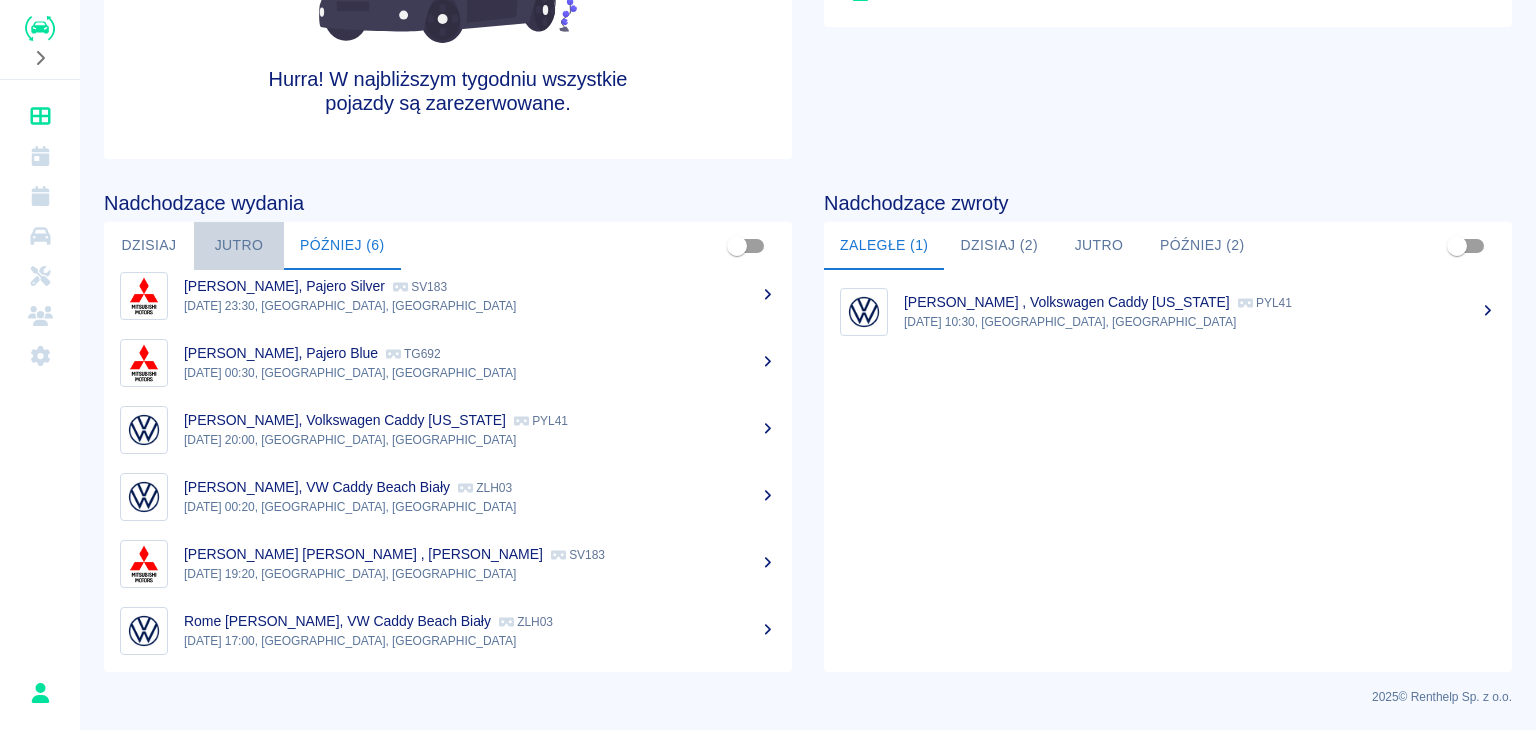 click on "Jutro" at bounding box center (239, 246) 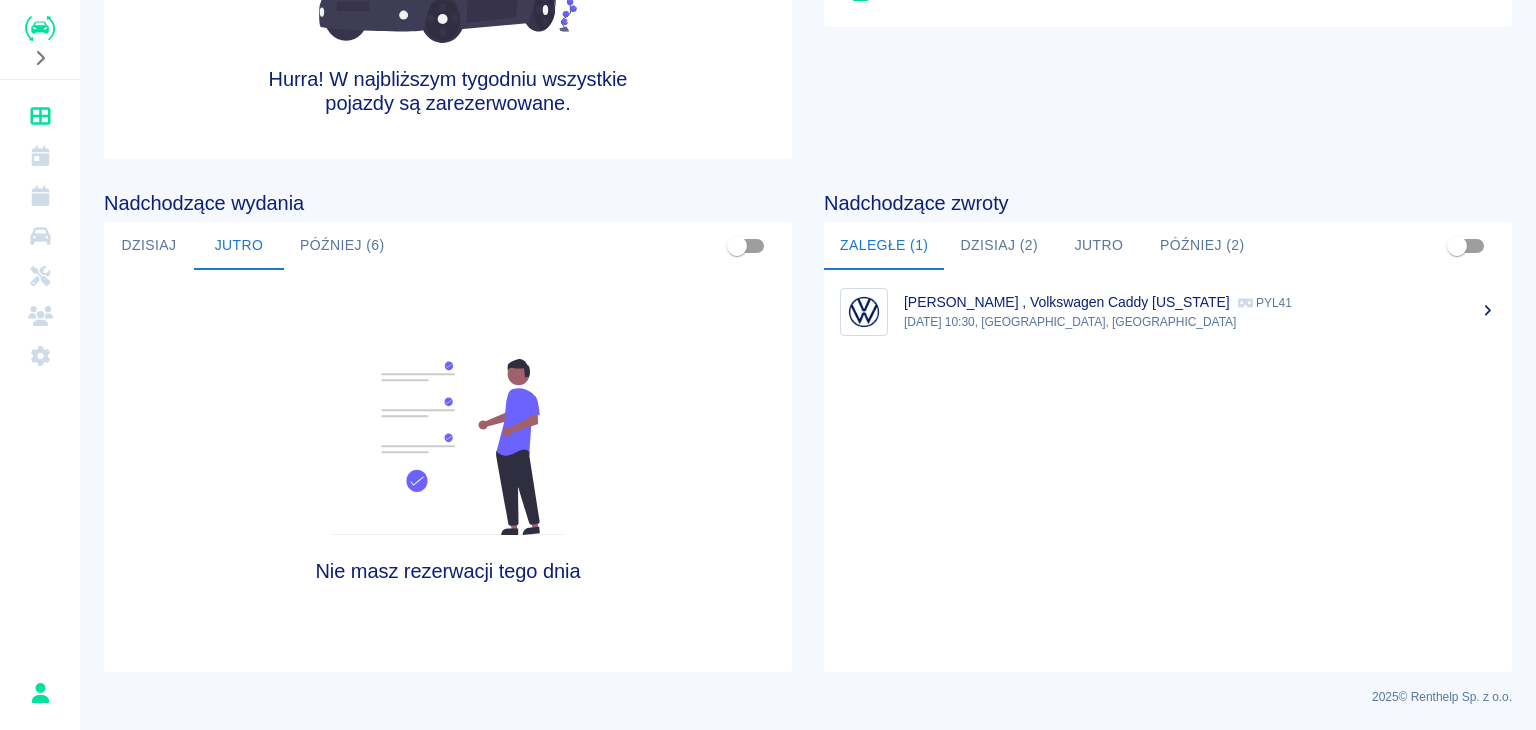 click on "Dzisiaj" at bounding box center (149, 246) 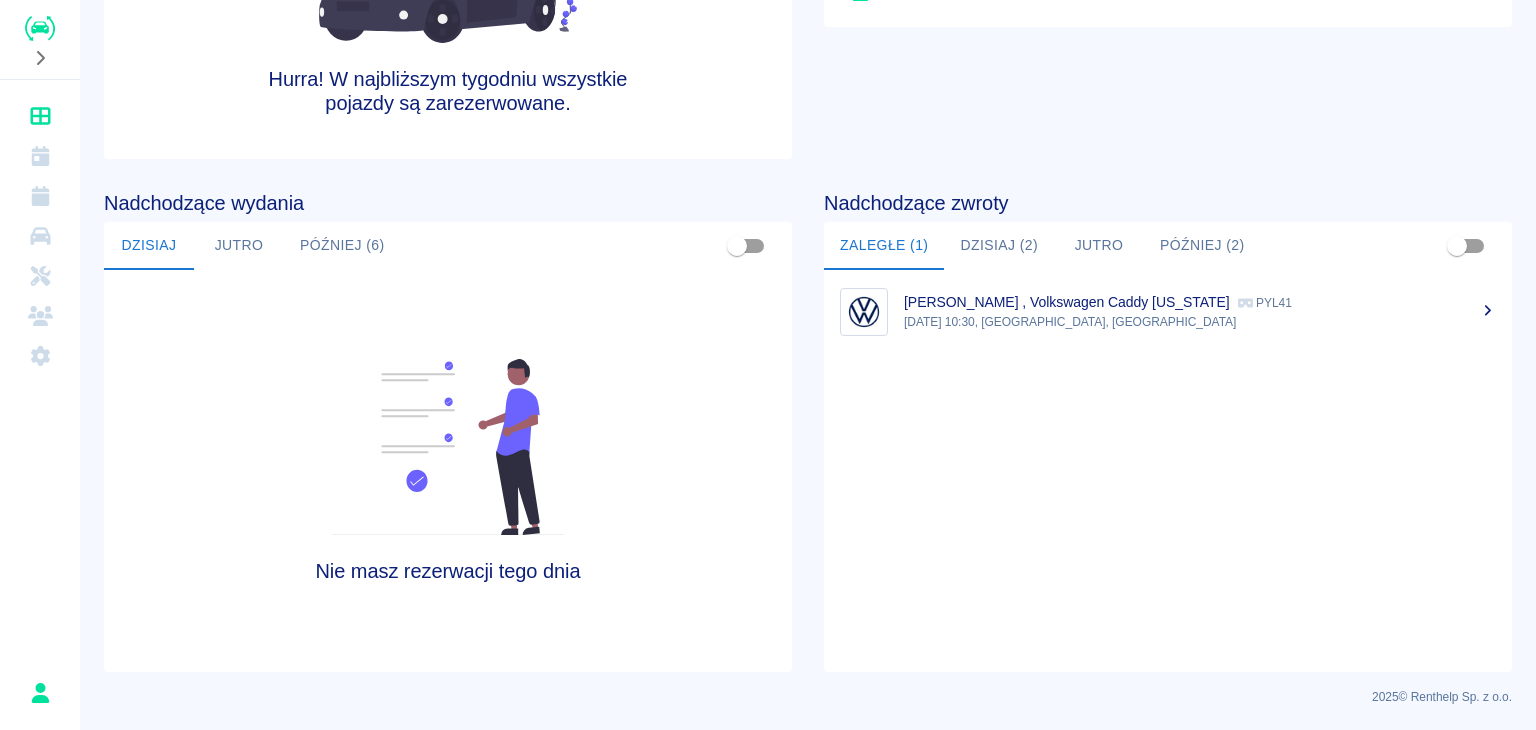click on "Jutro" at bounding box center (239, 246) 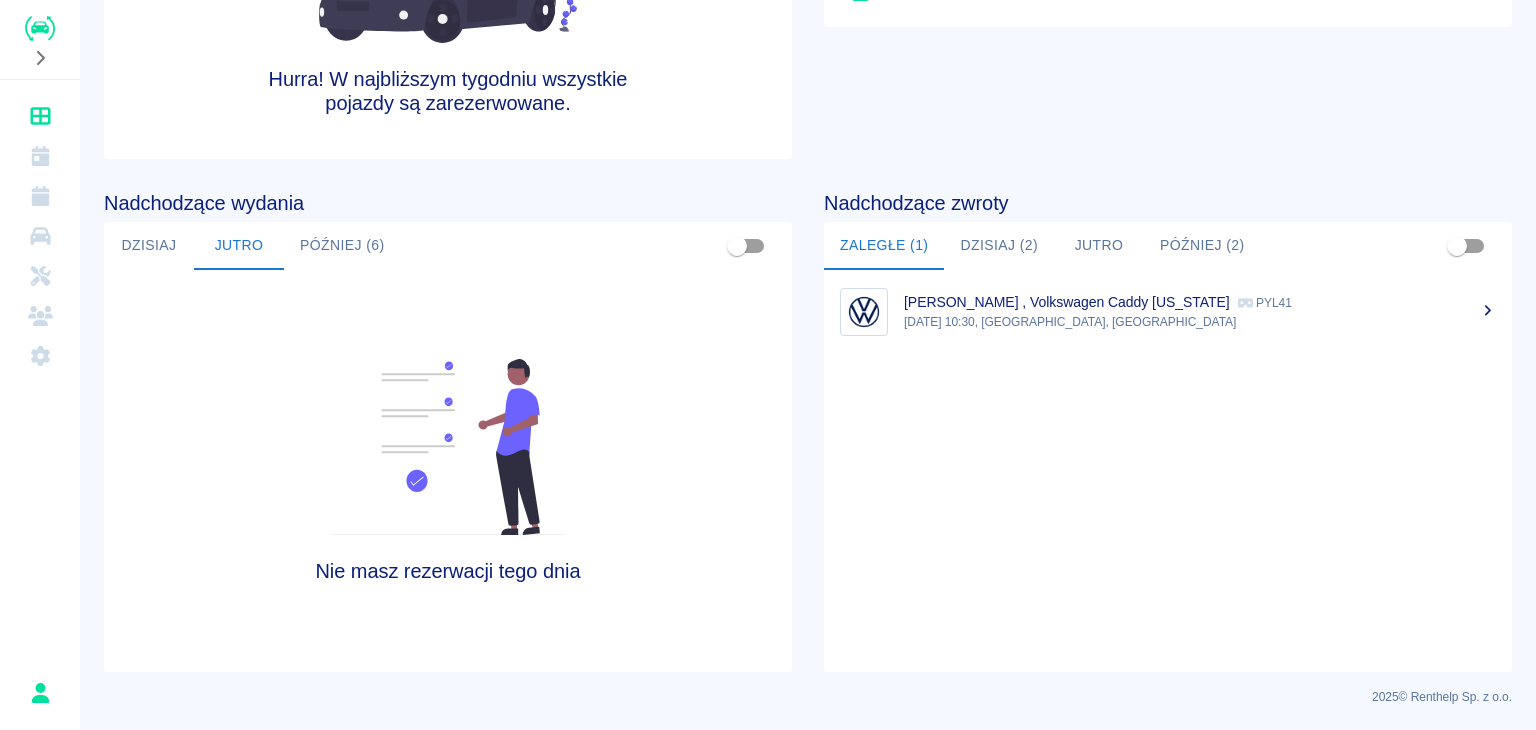 click on "Później (6)" at bounding box center (342, 246) 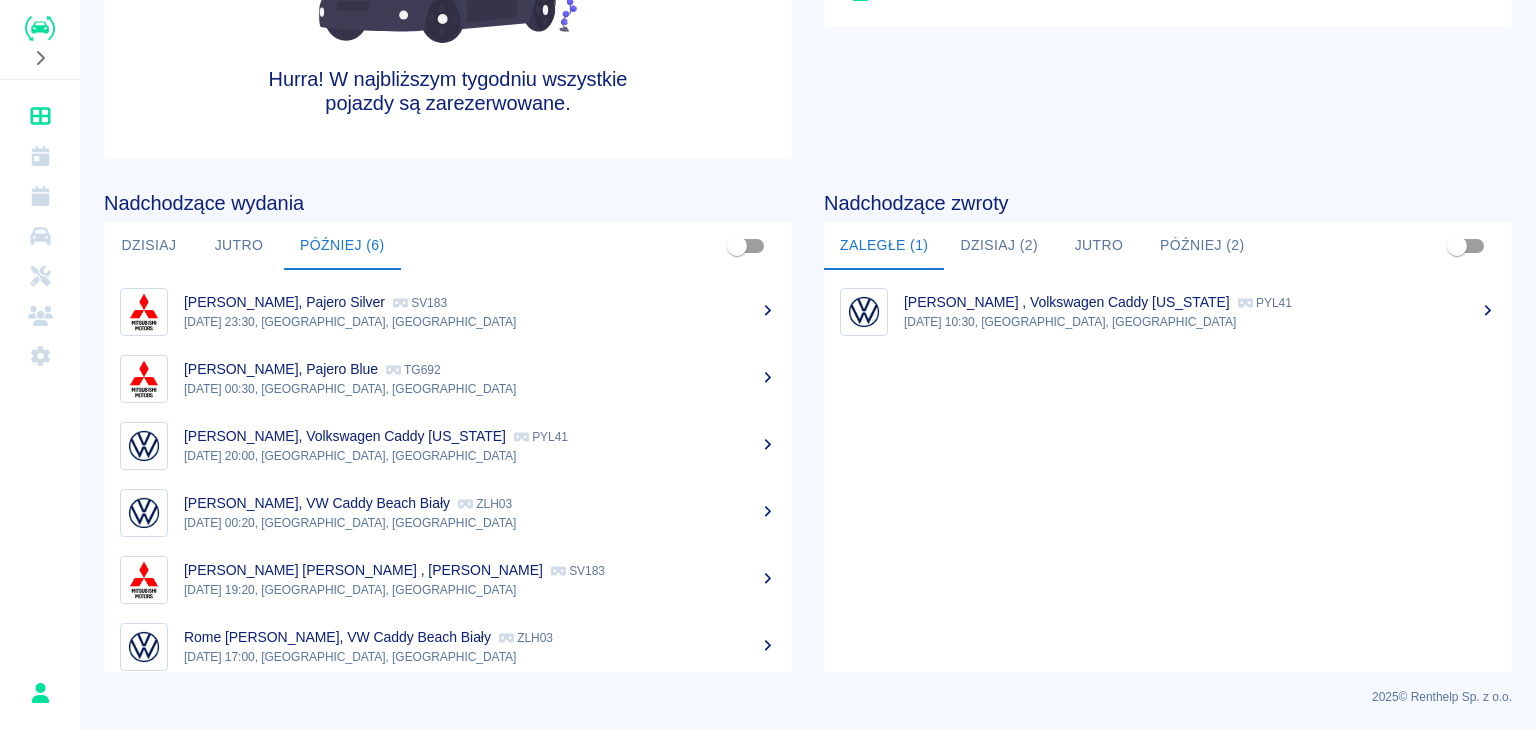 click on "13 lip 2025, 23:30, Kefflavik, Keflavikurflugvollur" at bounding box center [480, 322] 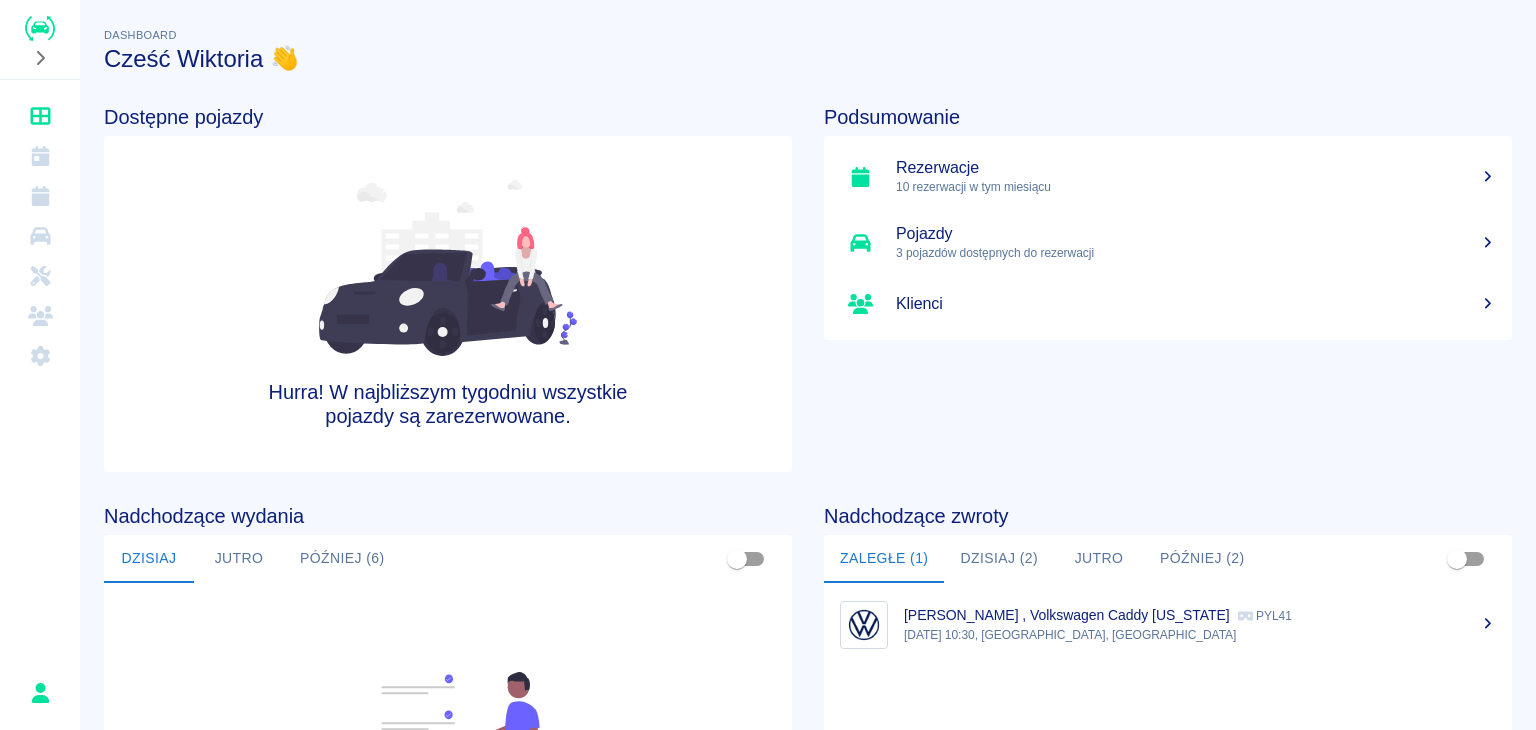 click on "Później (6)" at bounding box center (342, 559) 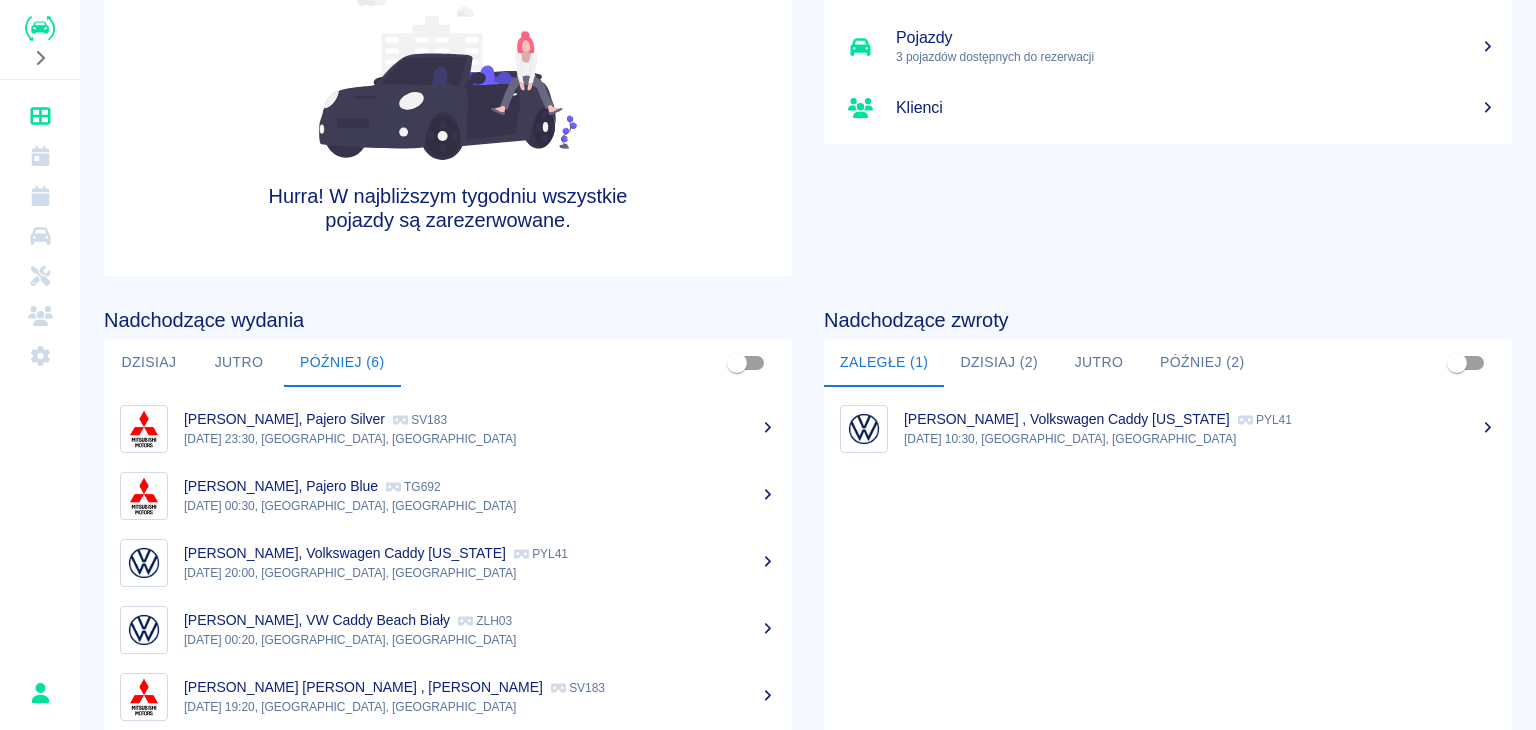 scroll, scrollTop: 200, scrollLeft: 0, axis: vertical 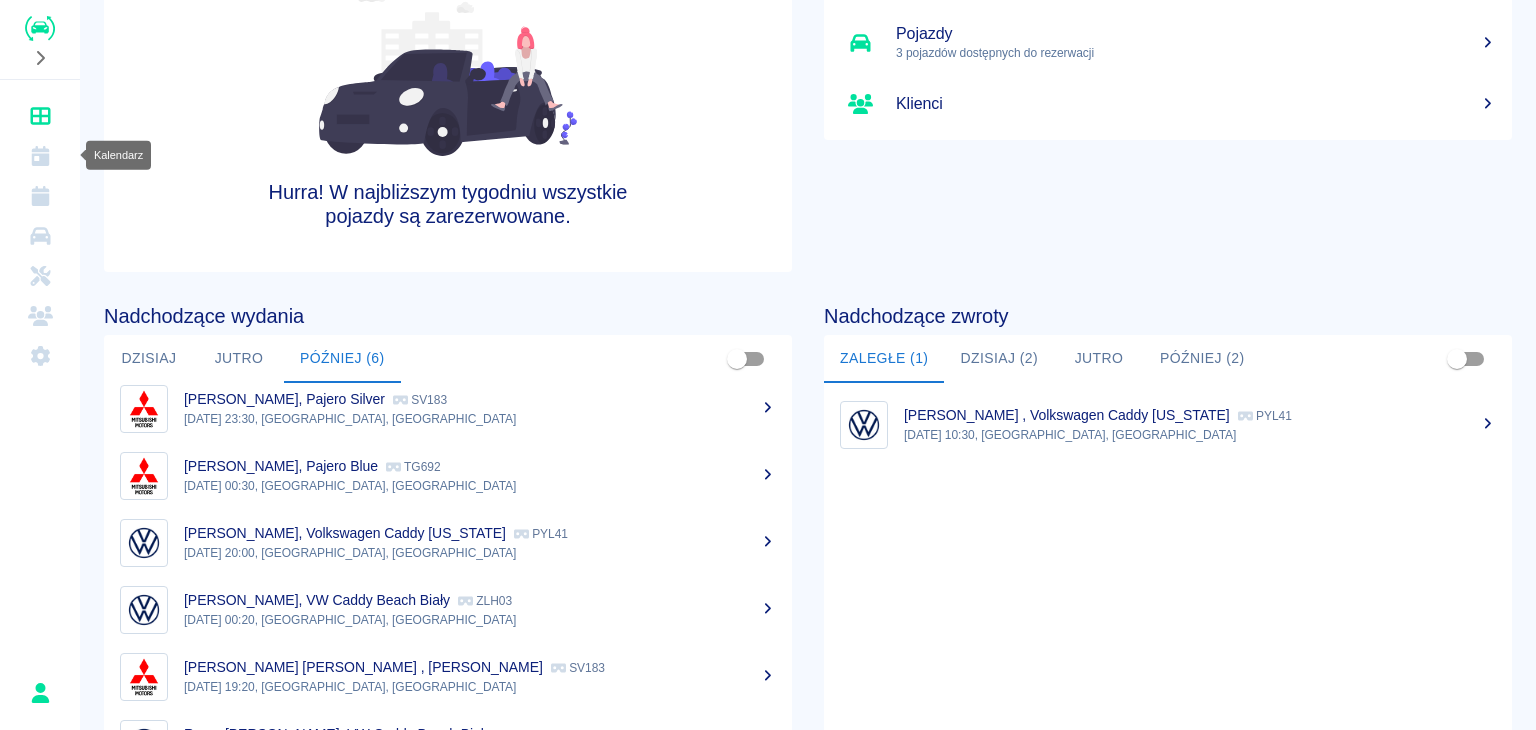 click at bounding box center (40, 156) 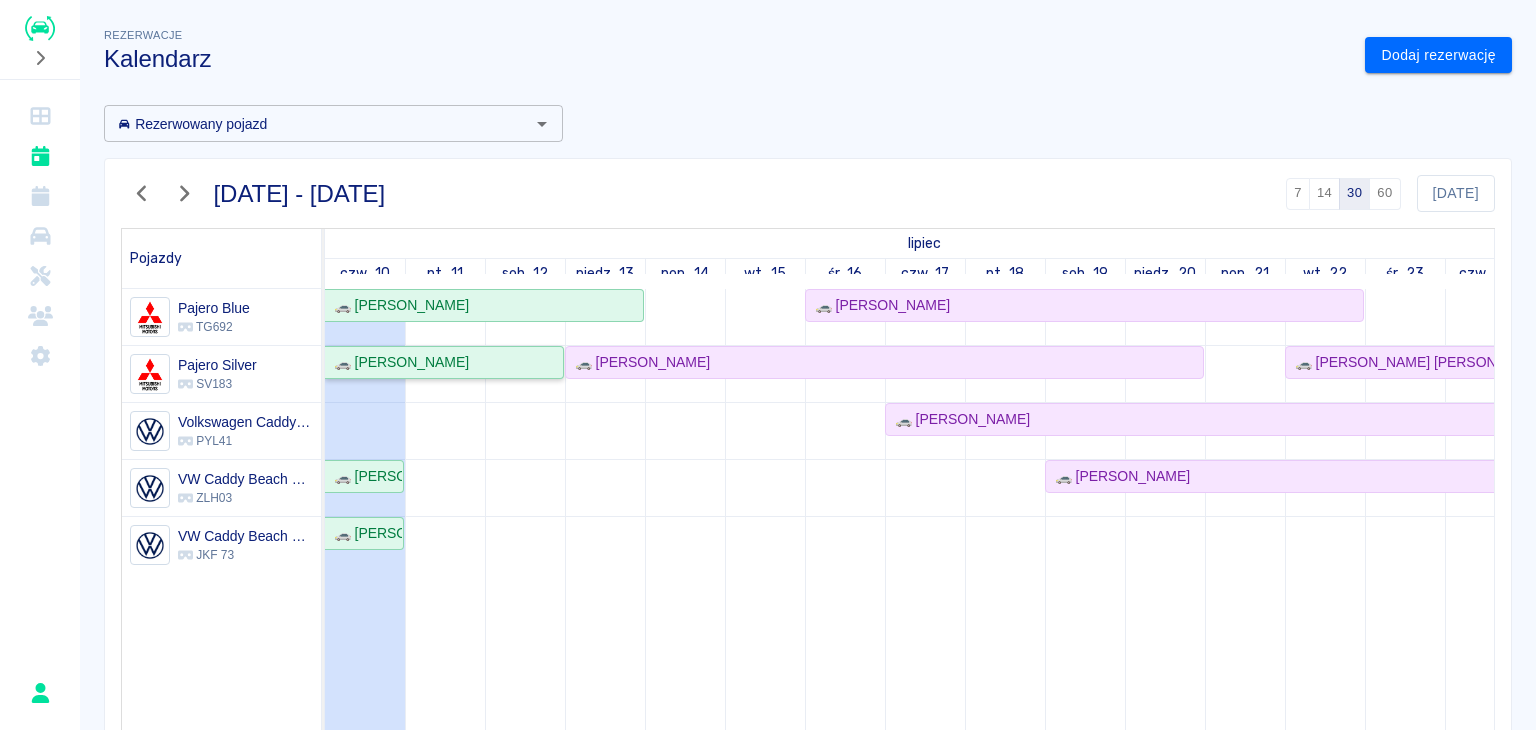 click on "🚗 Agata Zolnowska" 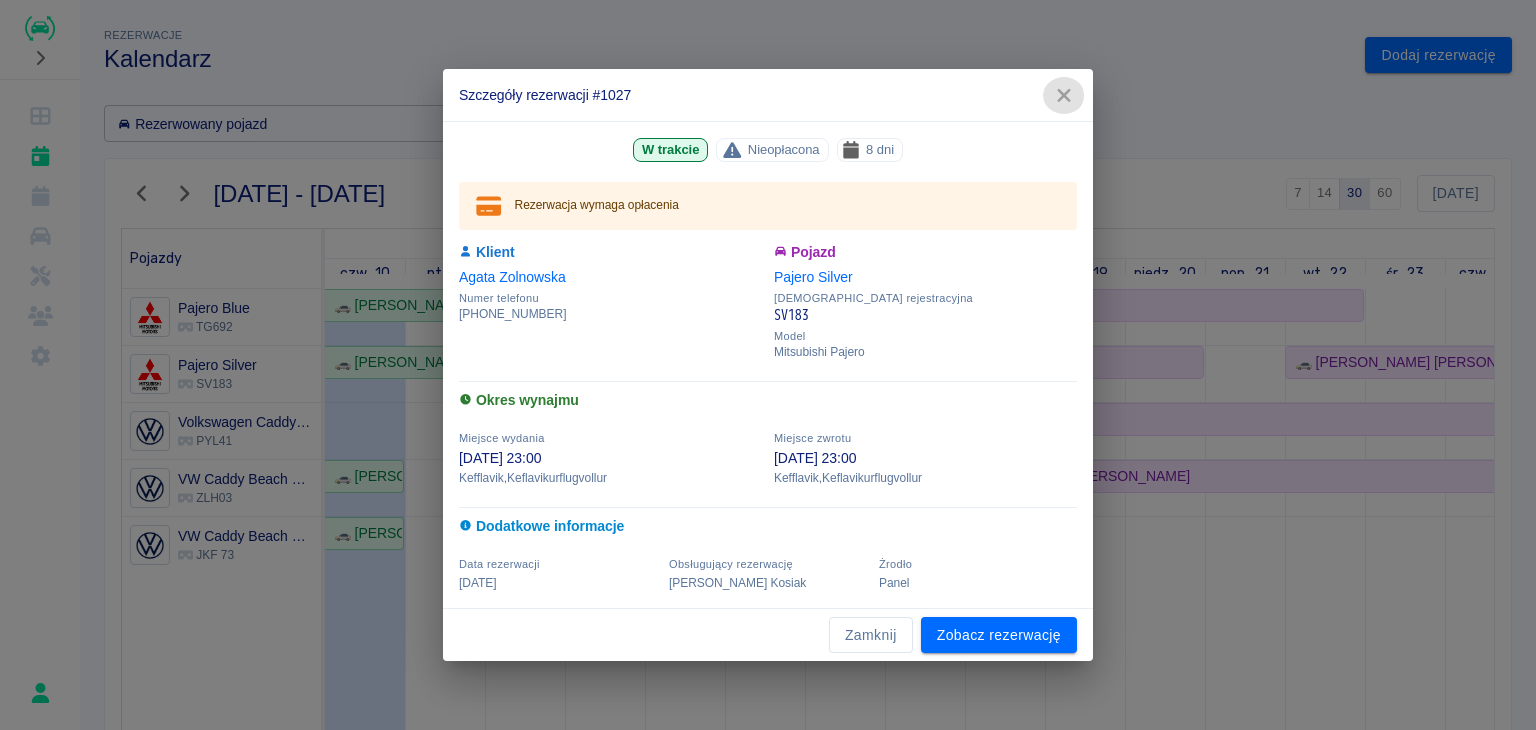 click at bounding box center [1064, 95] 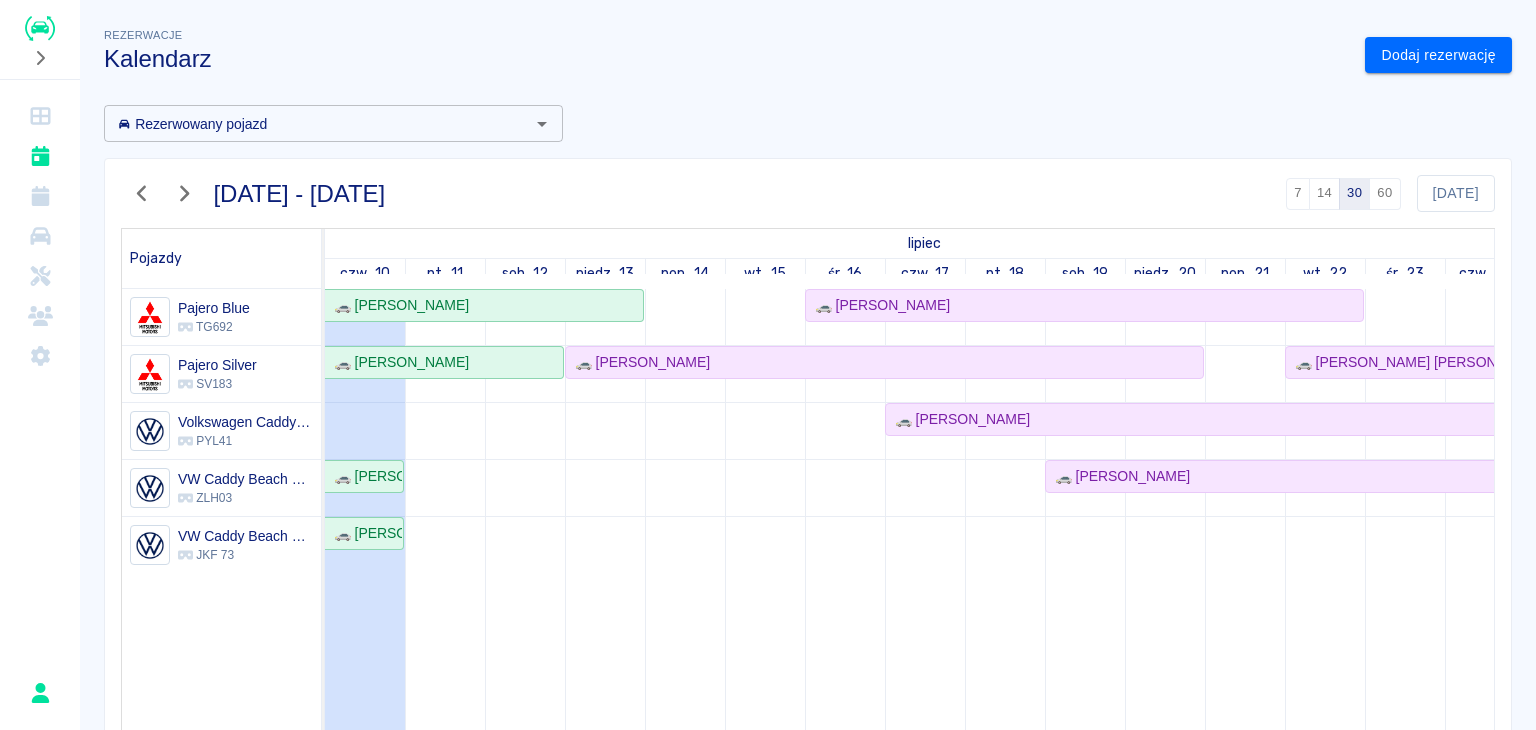 click at bounding box center [685, 658] 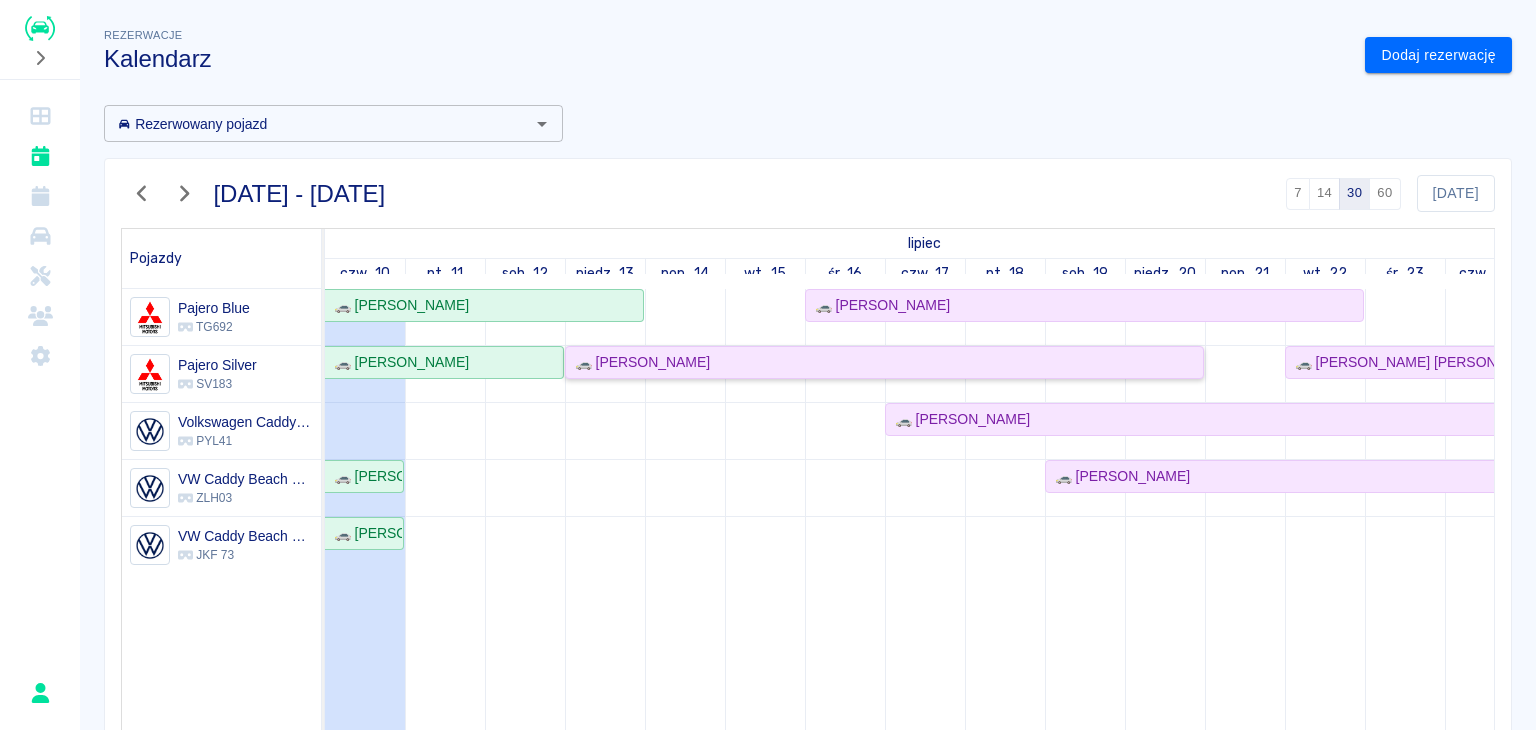 click on "🚗 Jarosław  Rudnik" at bounding box center [638, 362] 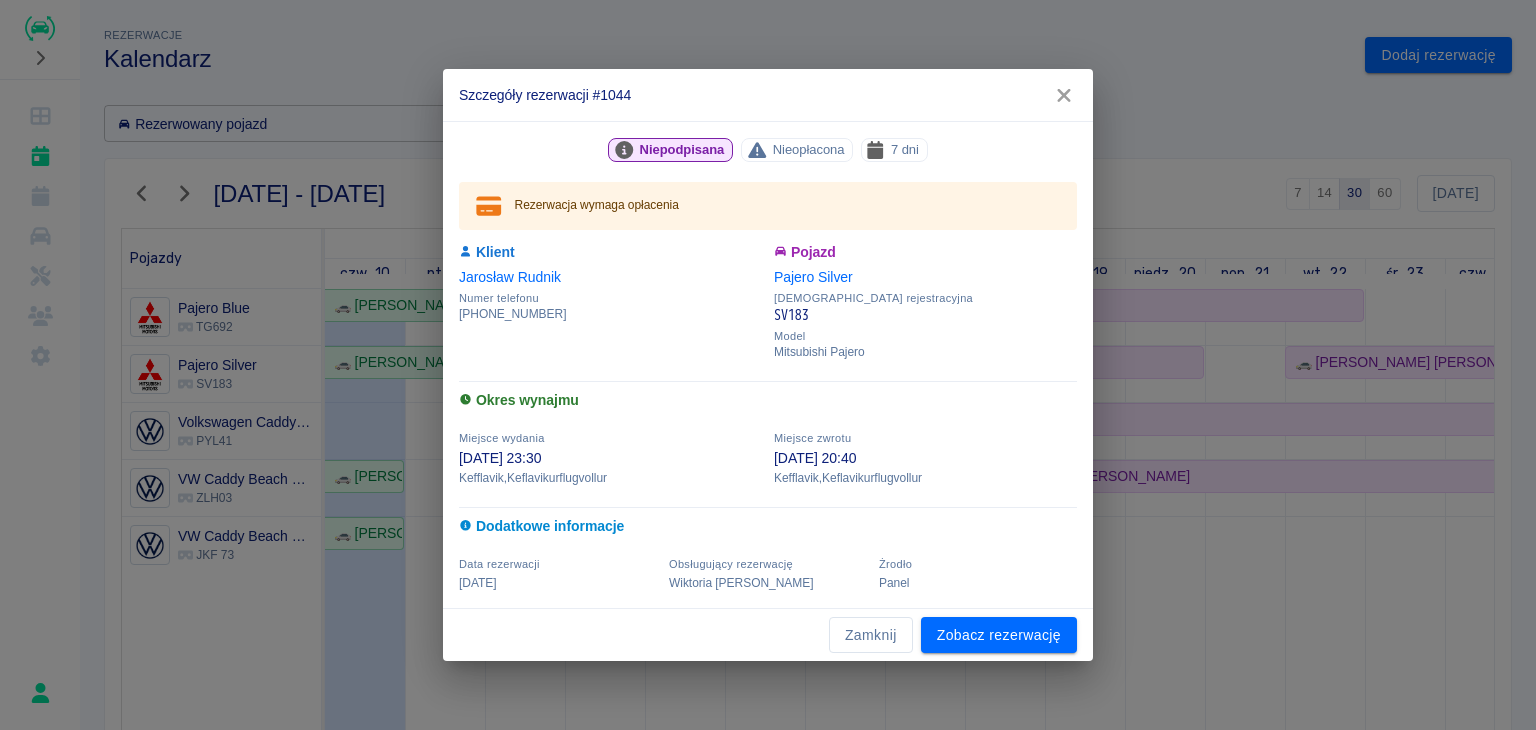 click 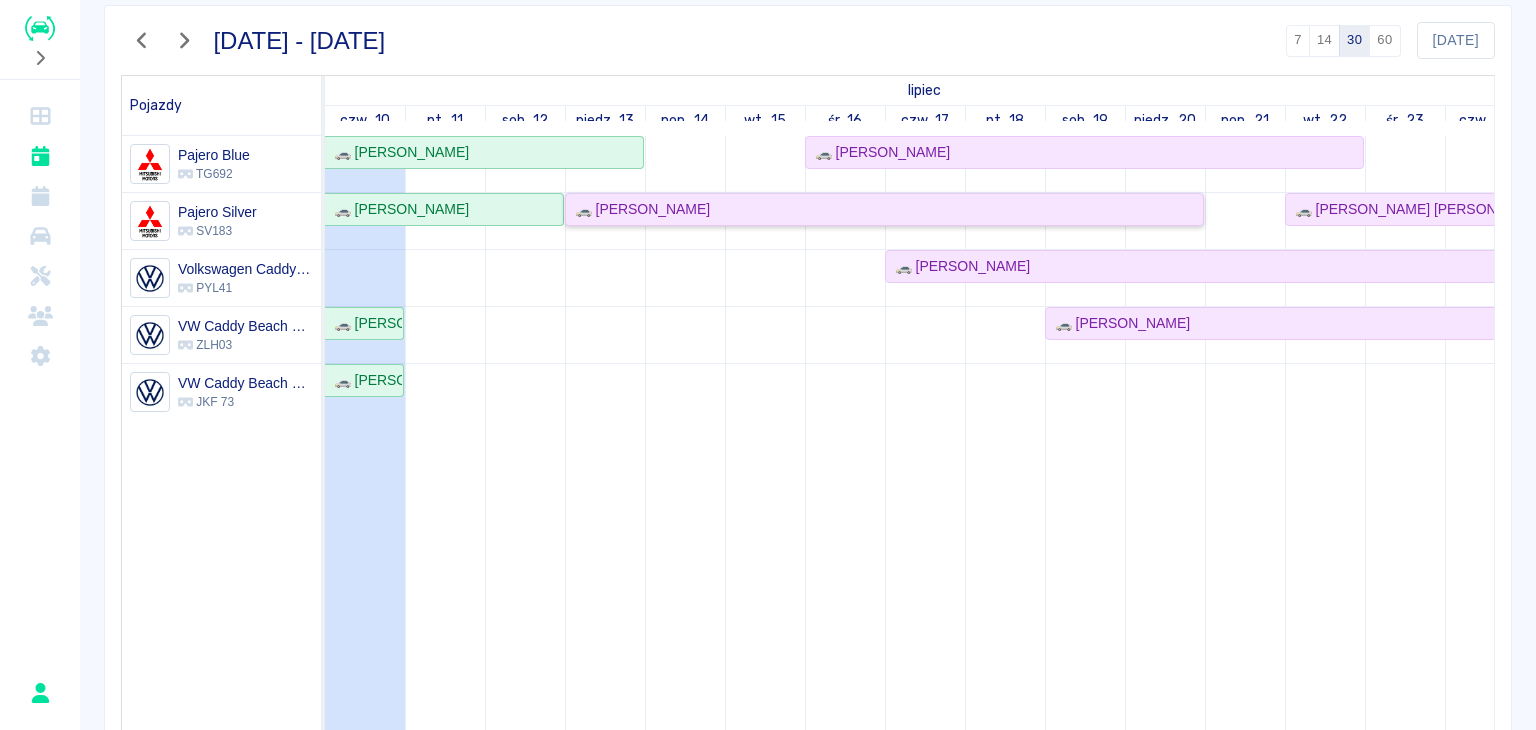 scroll, scrollTop: 382, scrollLeft: 0, axis: vertical 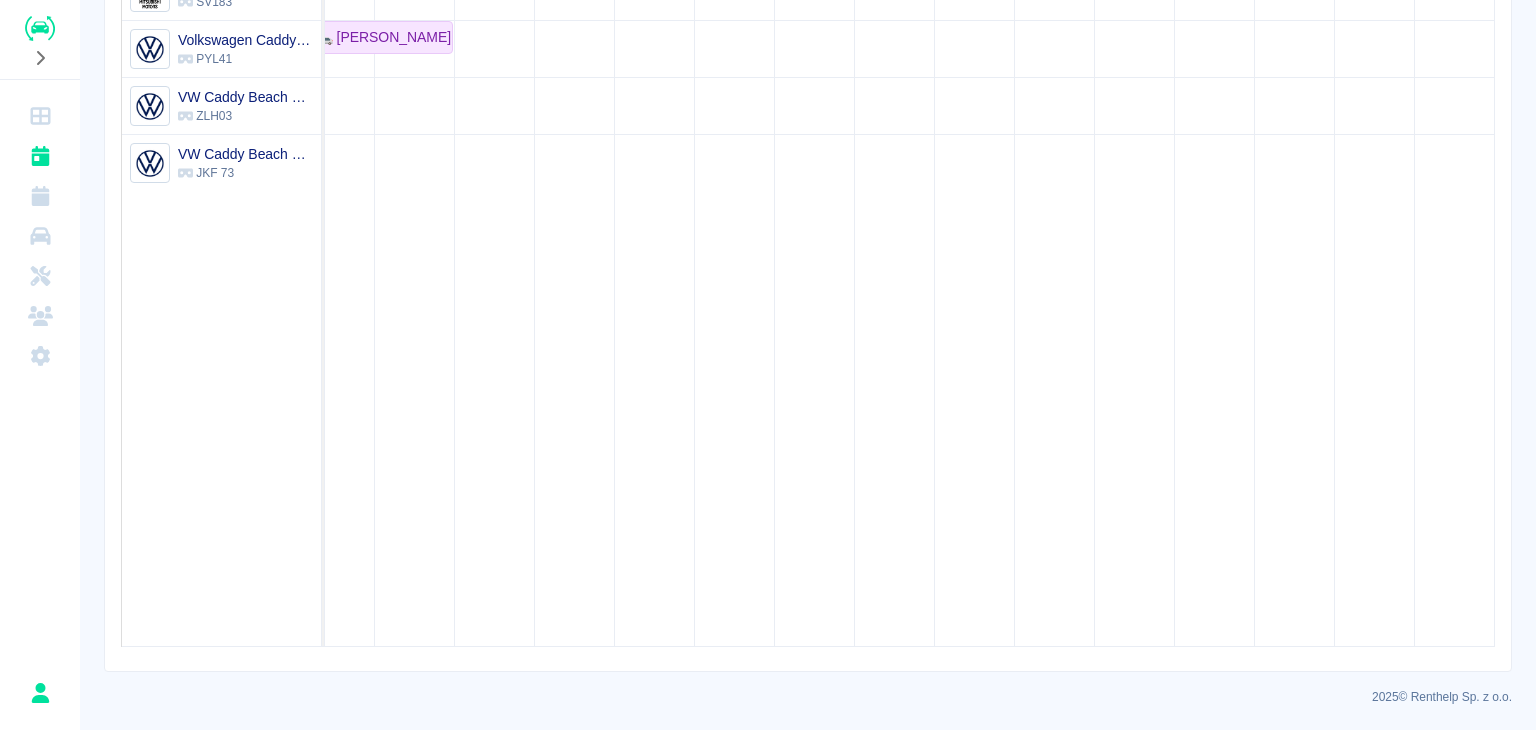 drag, startPoint x: 1341, startPoint y: 627, endPoint x: 1331, endPoint y: 634, distance: 12.206555 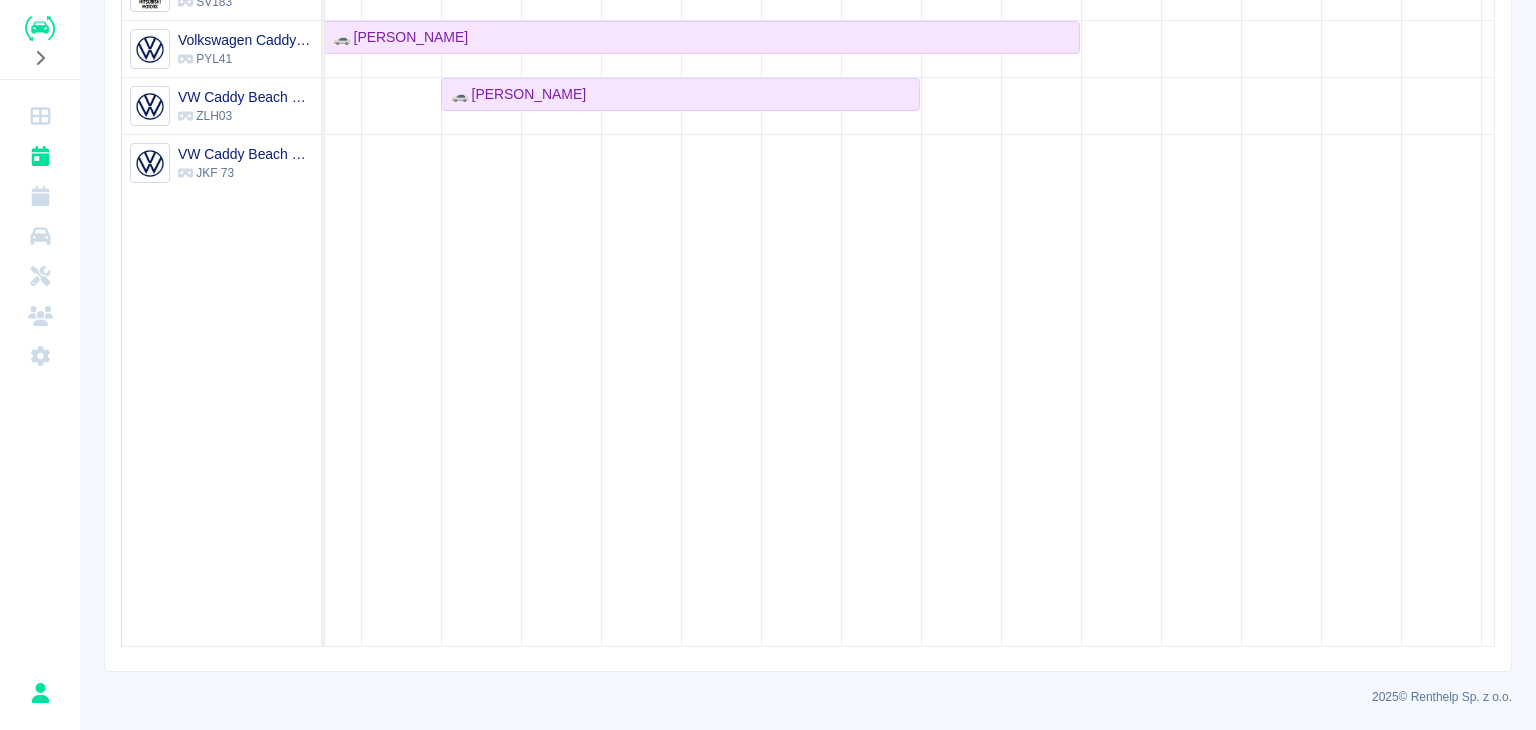 scroll, scrollTop: 0, scrollLeft: 0, axis: both 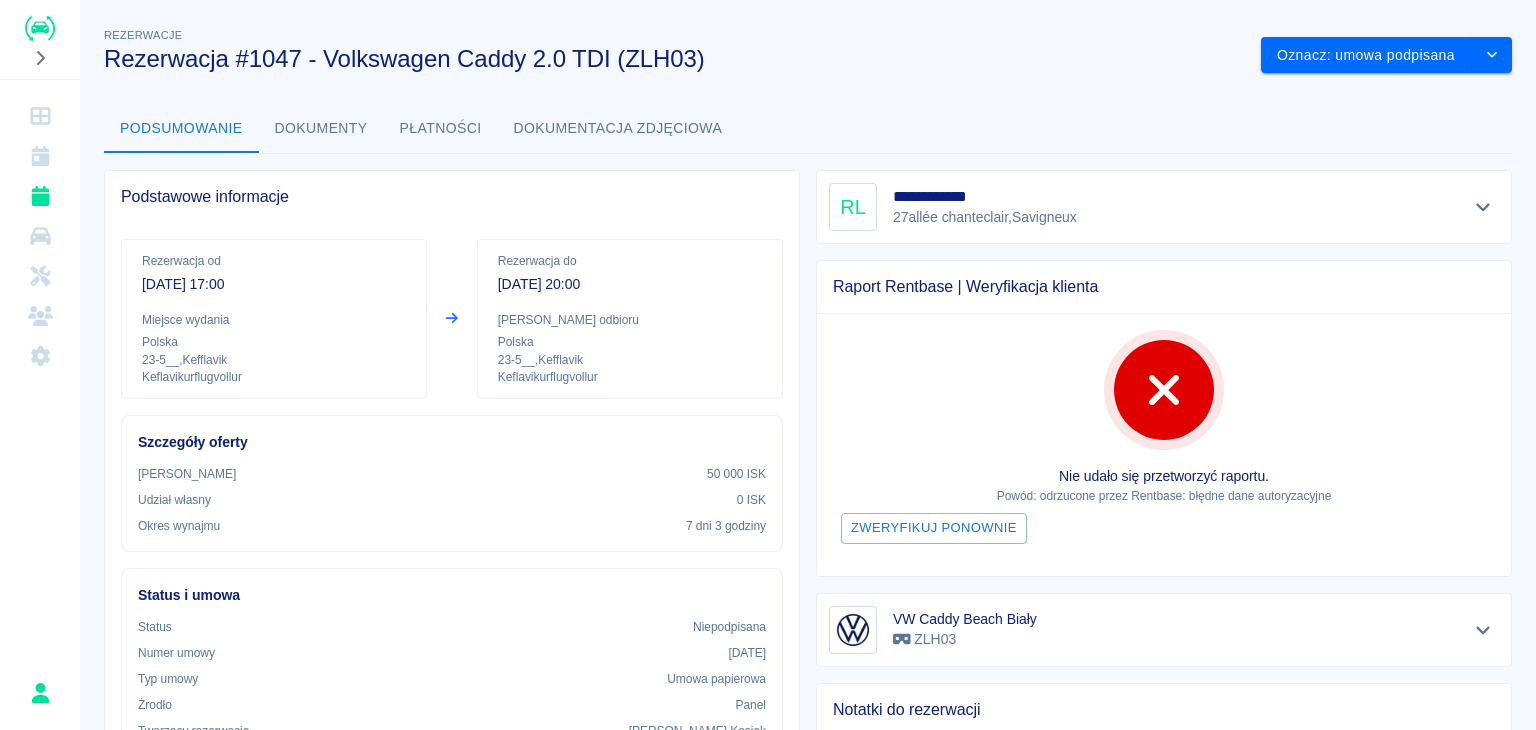 click on "Kaucja 50 000 ISK Udział własny 0 ISK Okres wynajmu 7 dni 3 godziny" at bounding box center (452, 500) 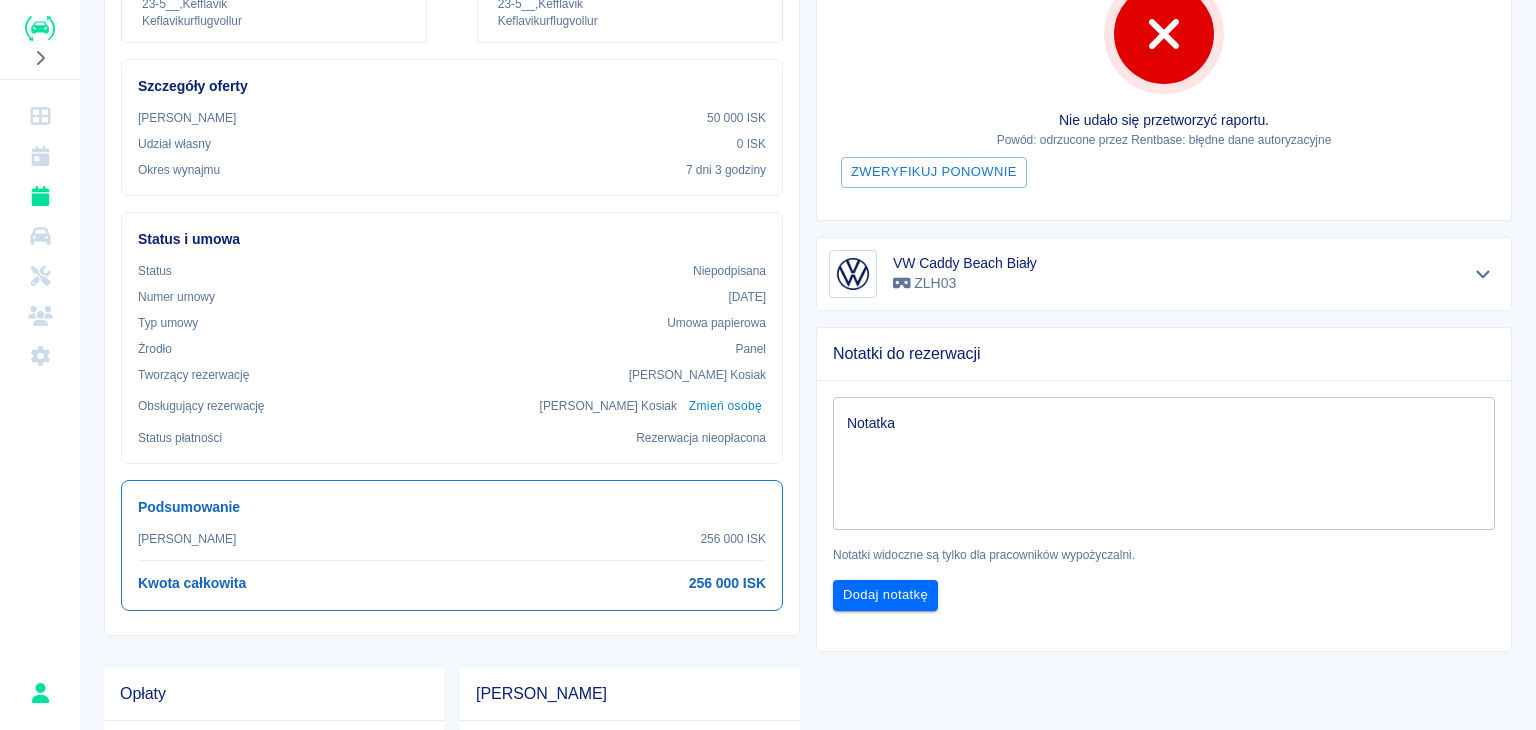 scroll, scrollTop: 354, scrollLeft: 0, axis: vertical 